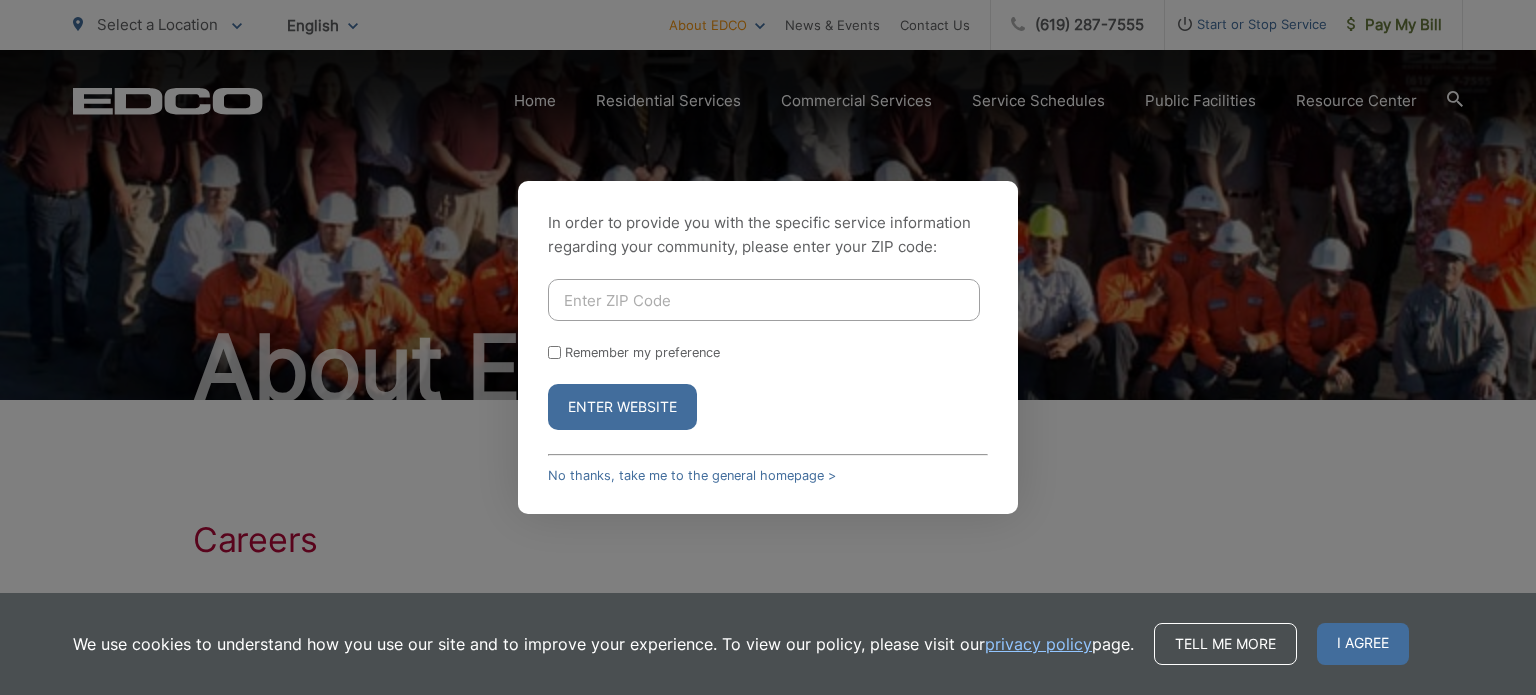 scroll, scrollTop: 0, scrollLeft: 0, axis: both 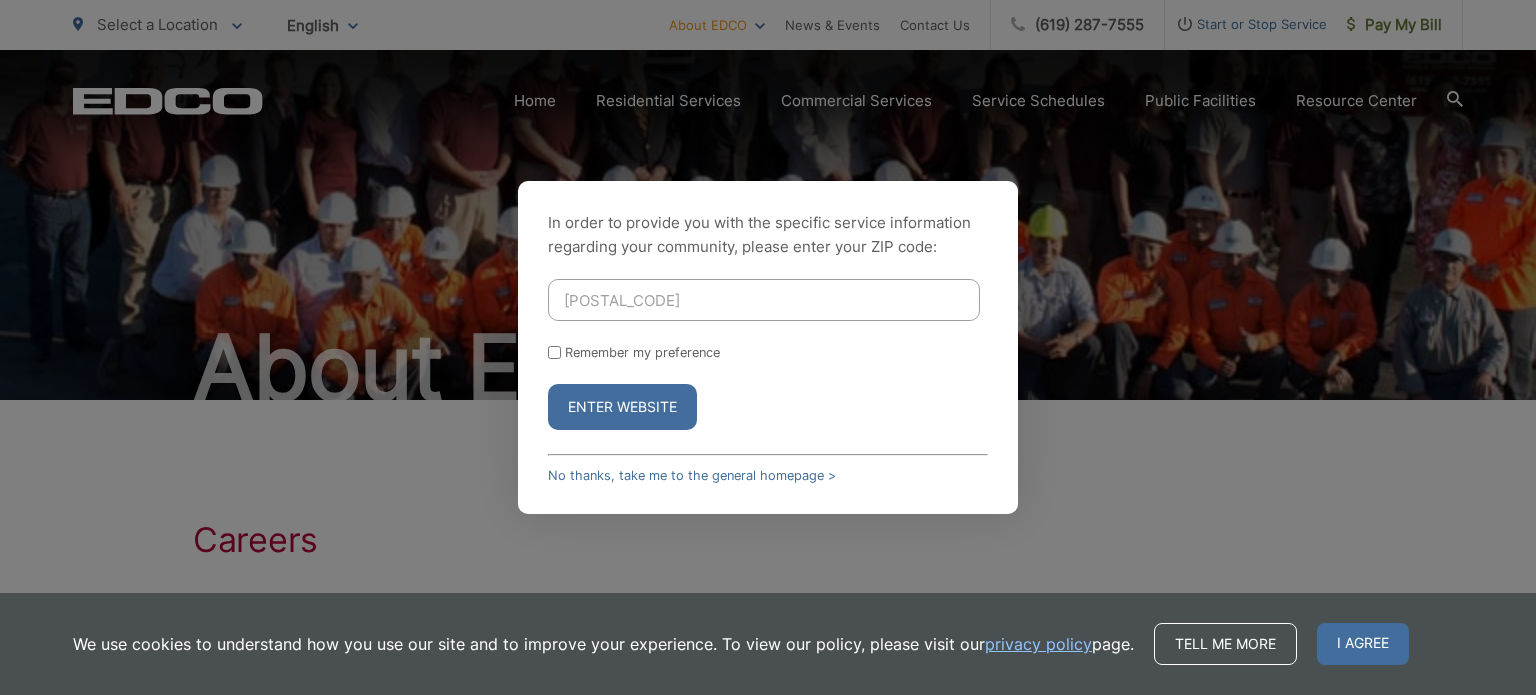 click on "Enter Website" at bounding box center (622, 407) 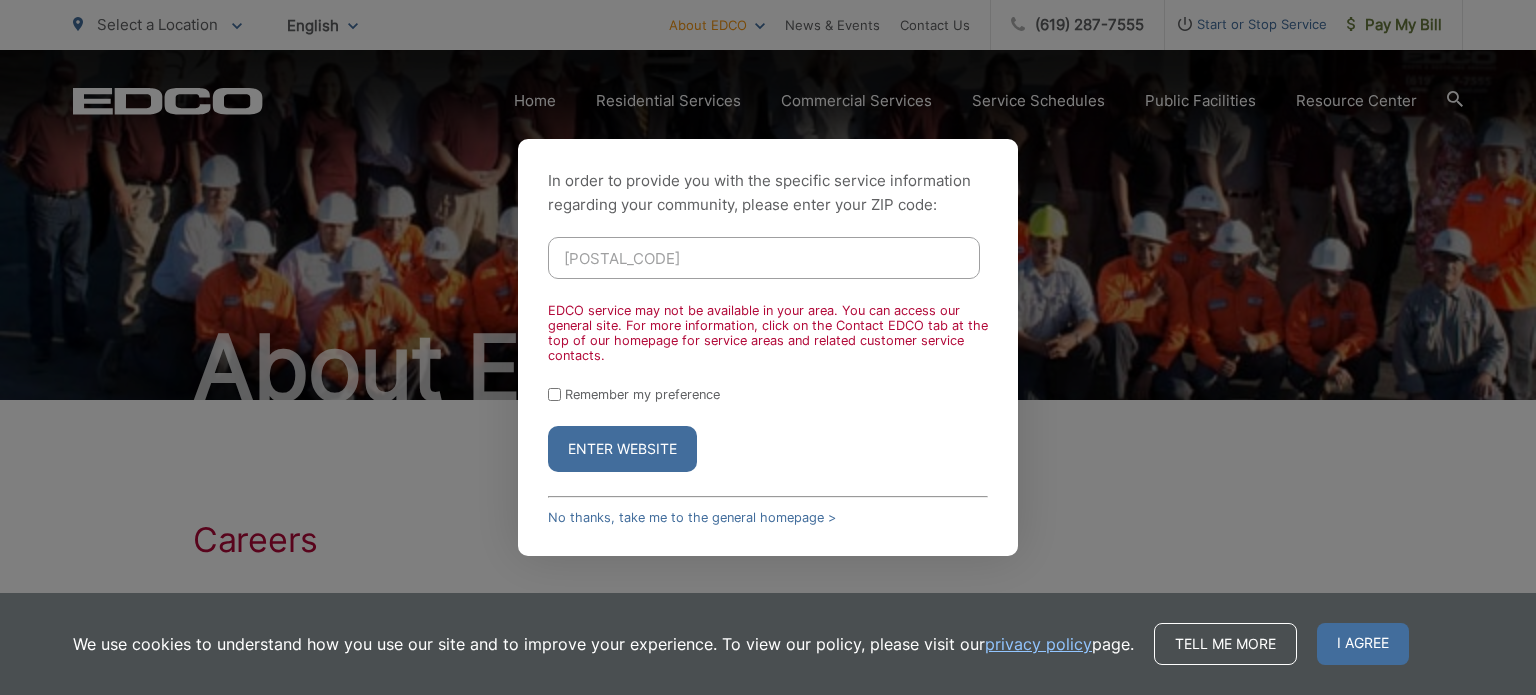 click on "91910" at bounding box center [764, 258] 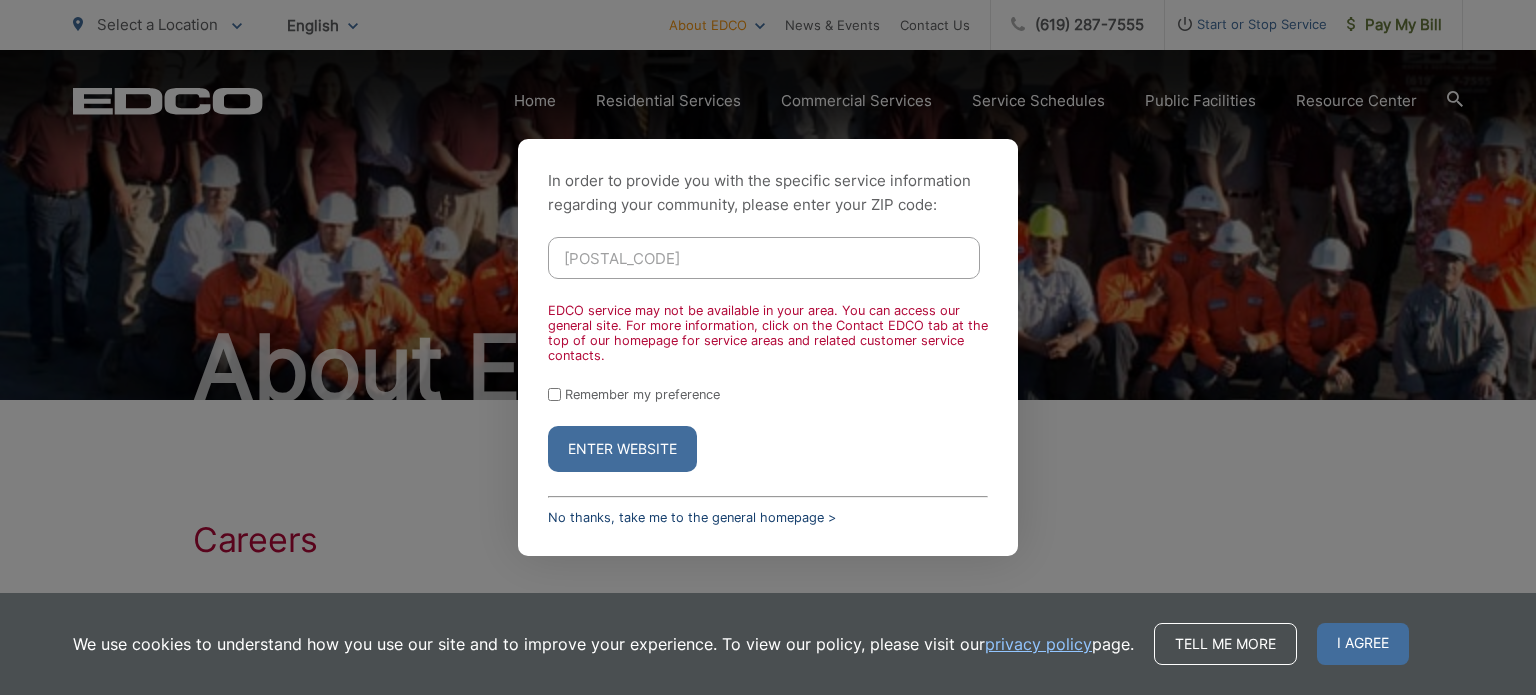 click on "No thanks, take me to the general homepage >" at bounding box center [692, 517] 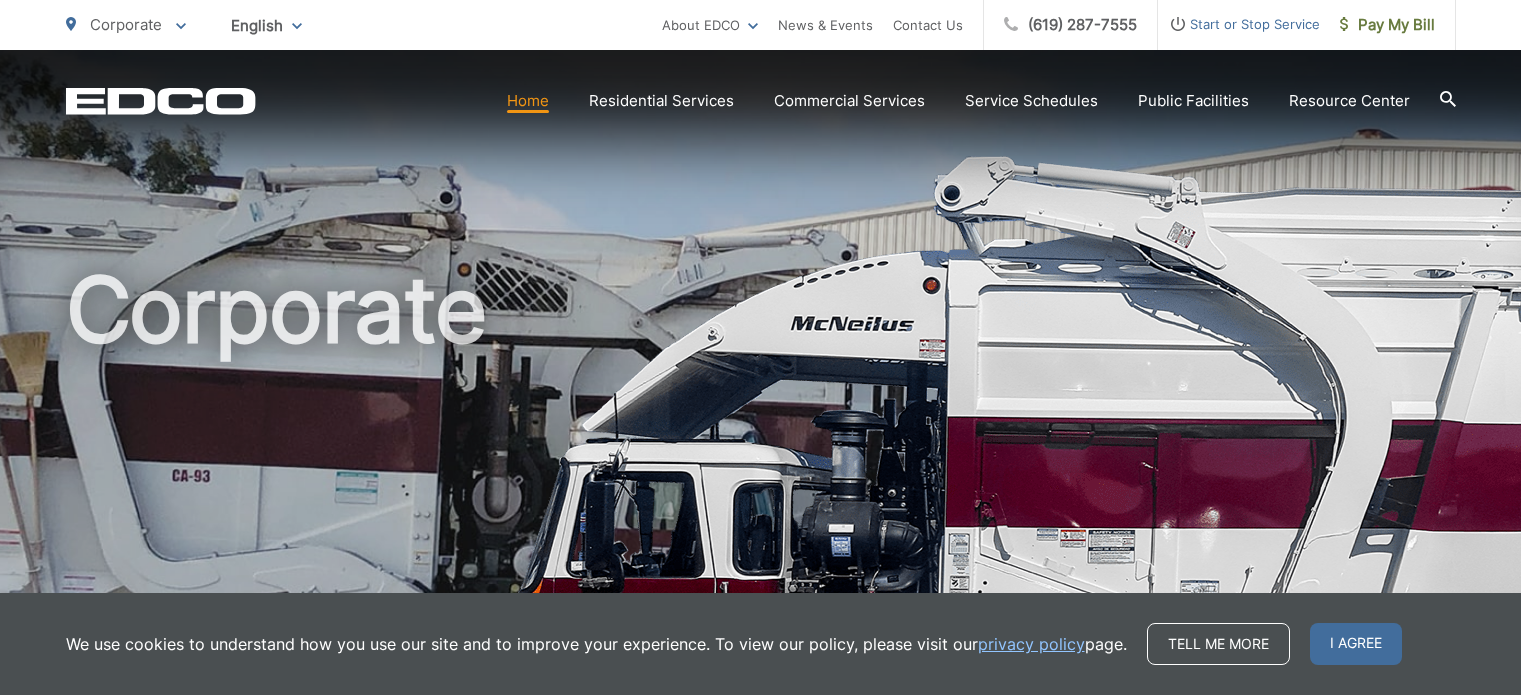 scroll, scrollTop: 0, scrollLeft: 0, axis: both 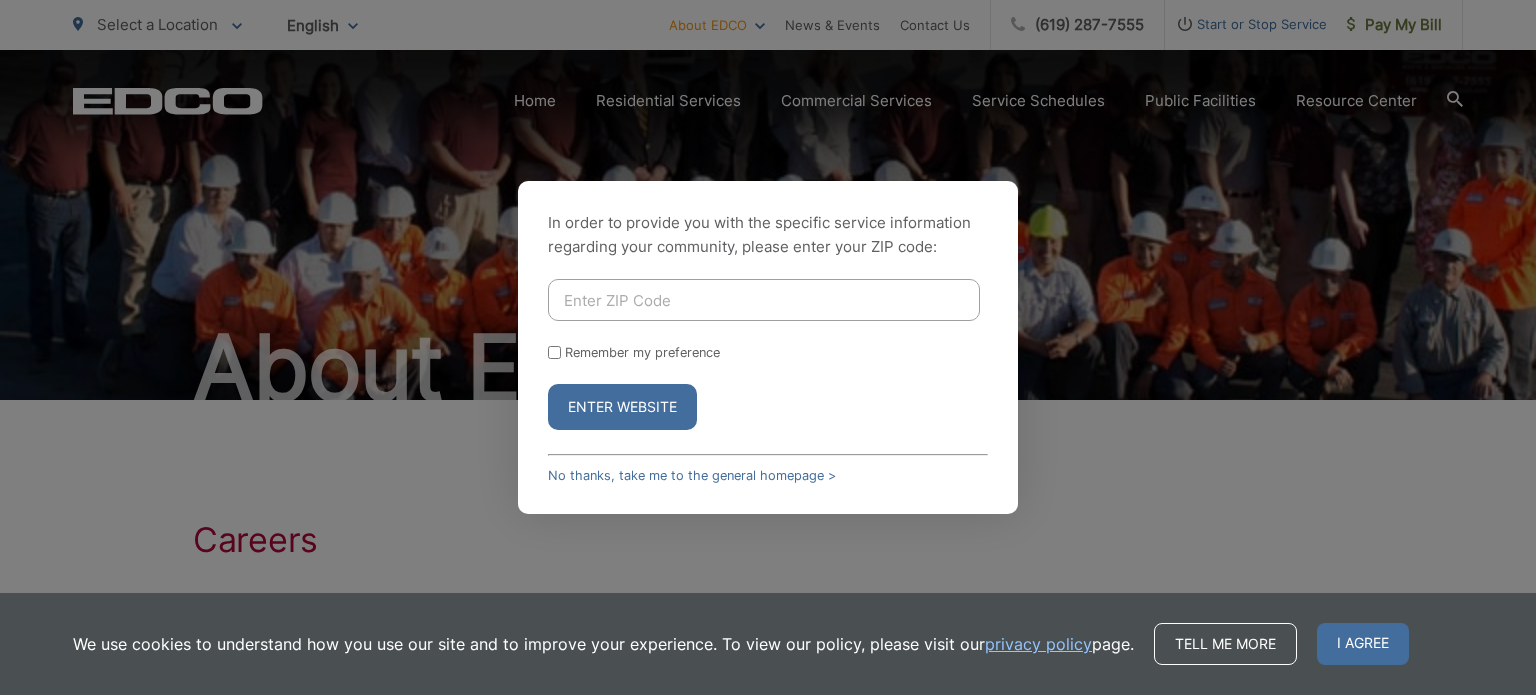 click at bounding box center (764, 300) 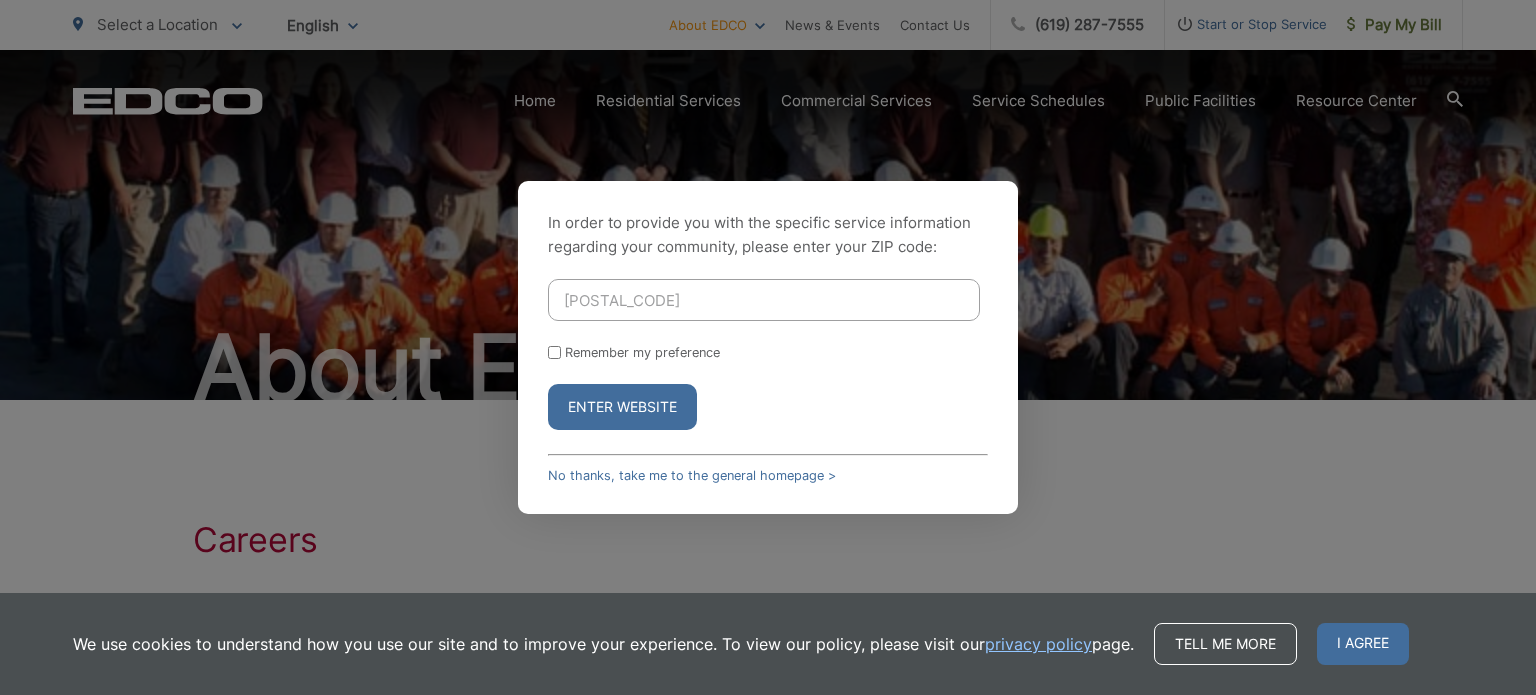 type on "92113" 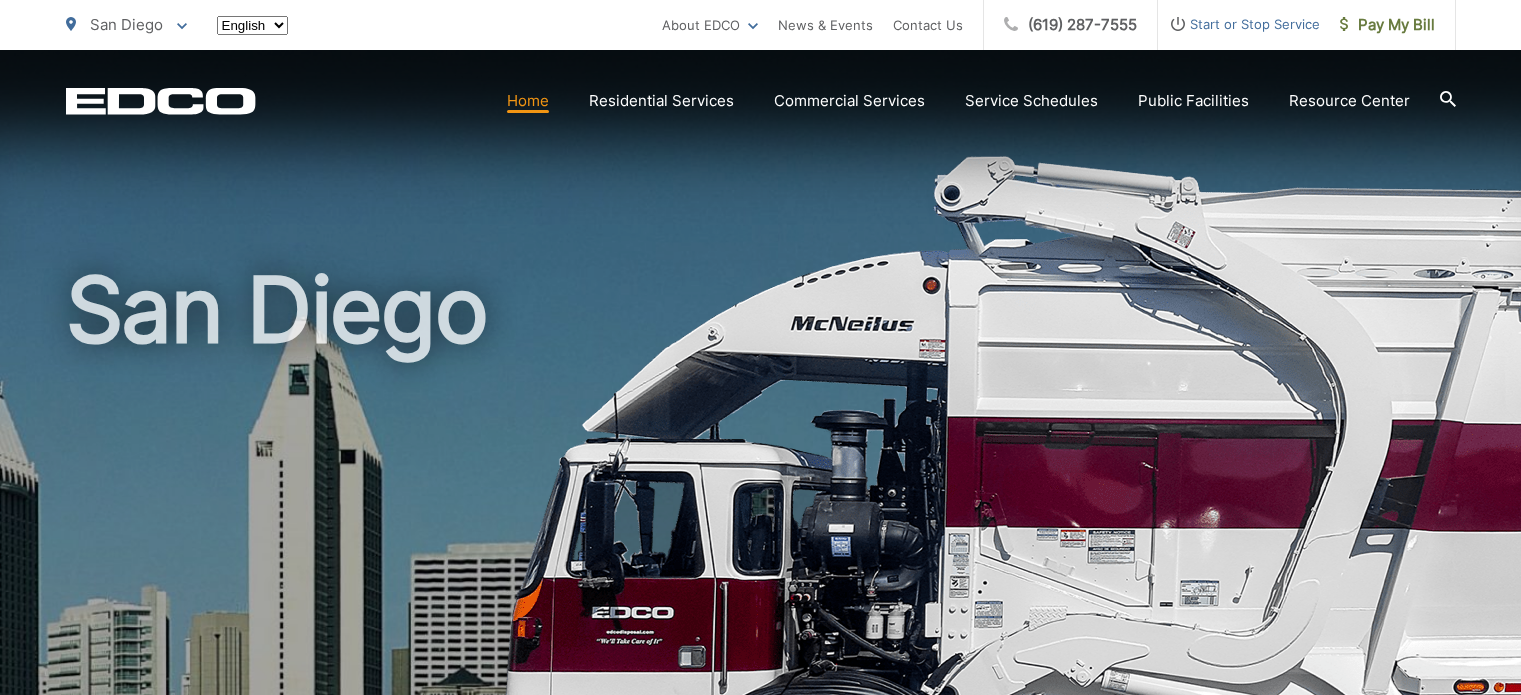 scroll, scrollTop: 0, scrollLeft: 0, axis: both 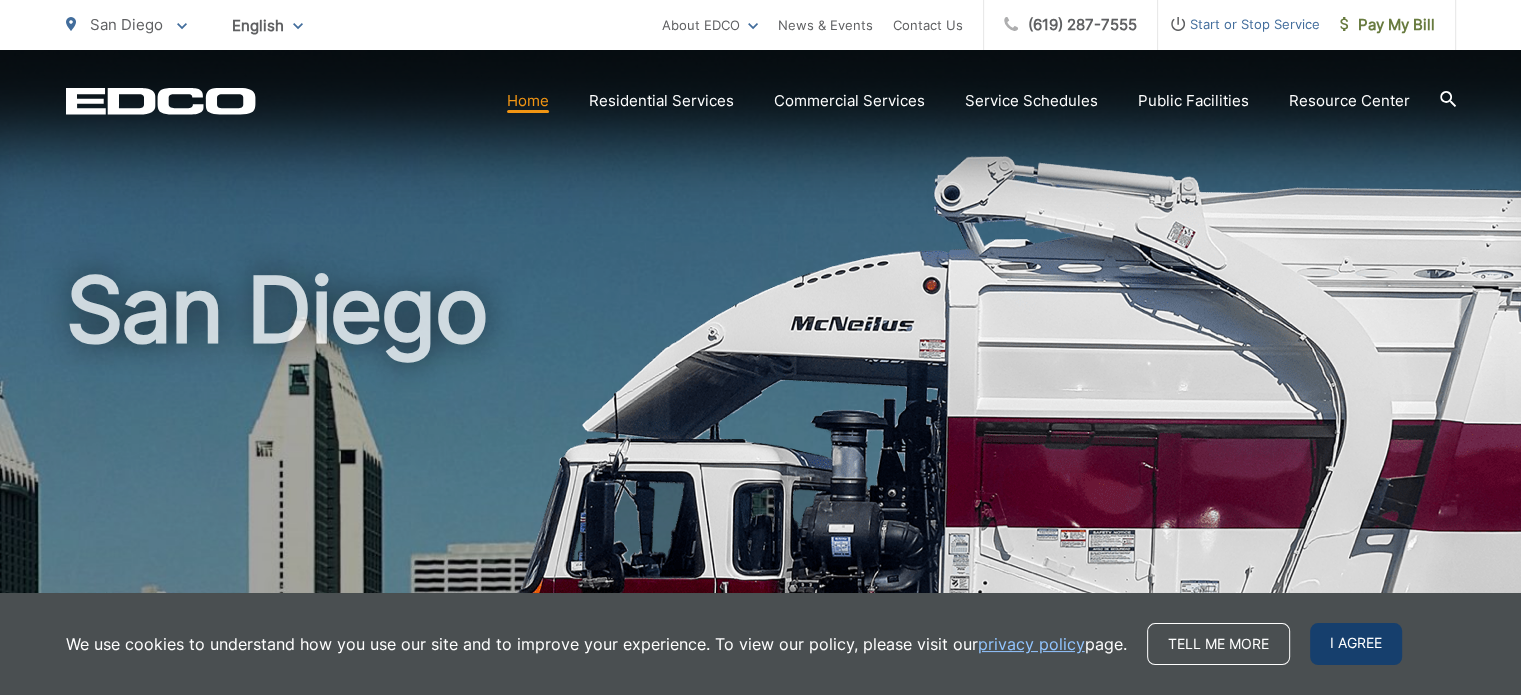 click on "I agree" at bounding box center (1356, 644) 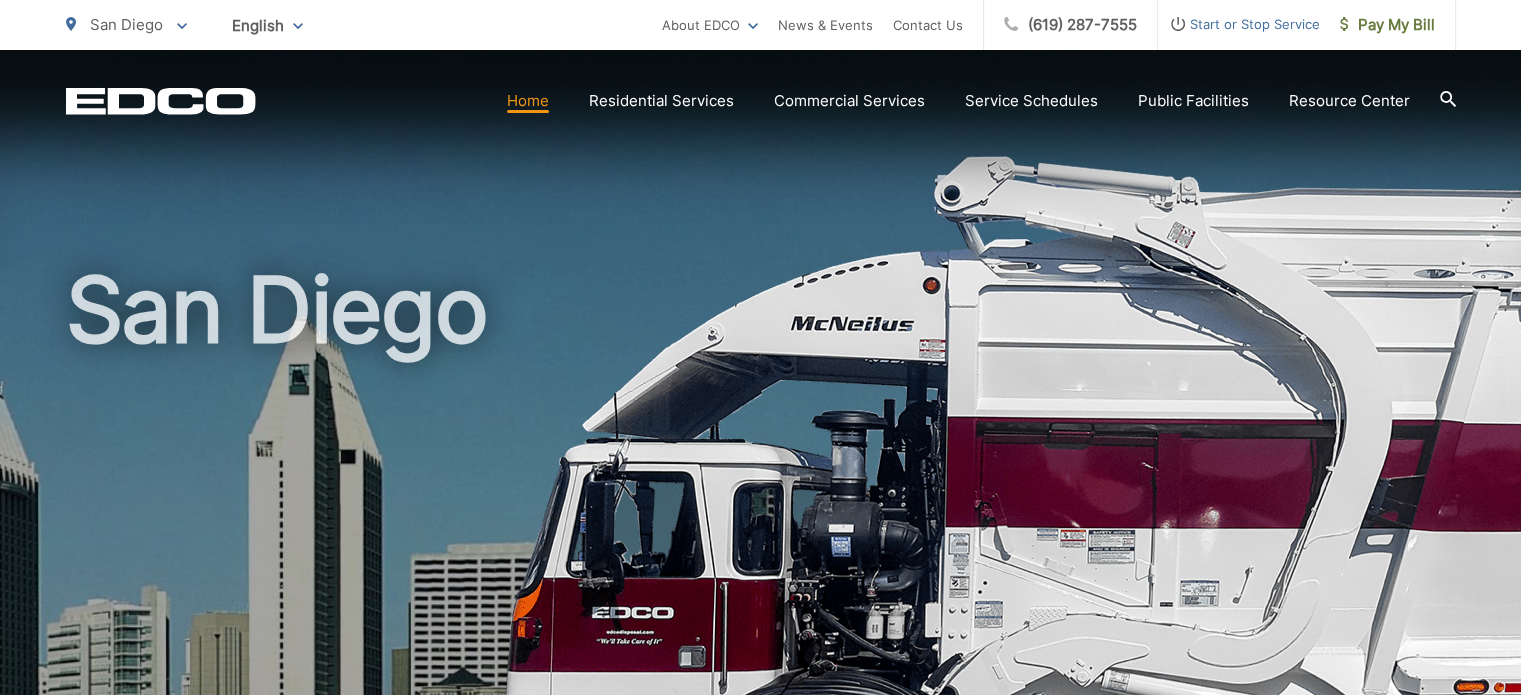 click on "San Diego" at bounding box center (761, 576) 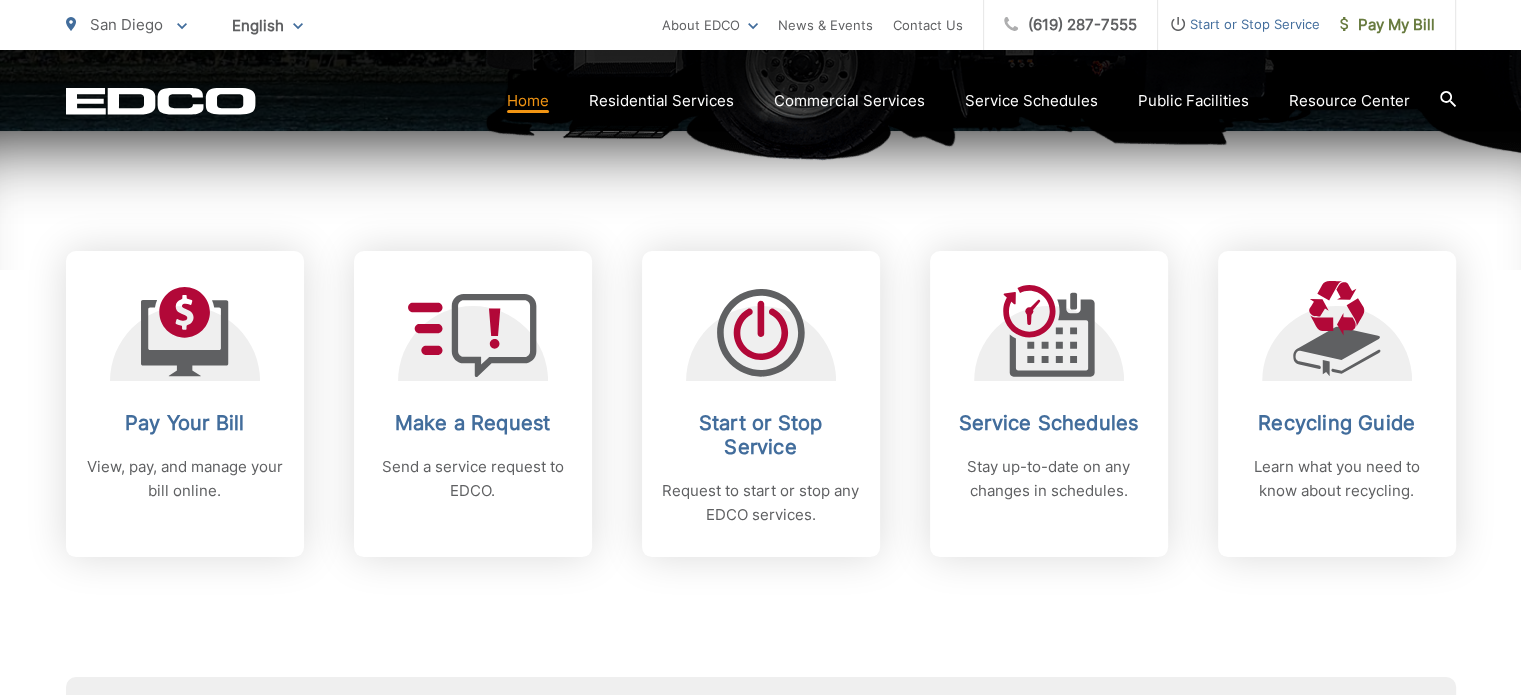 scroll, scrollTop: 760, scrollLeft: 0, axis: vertical 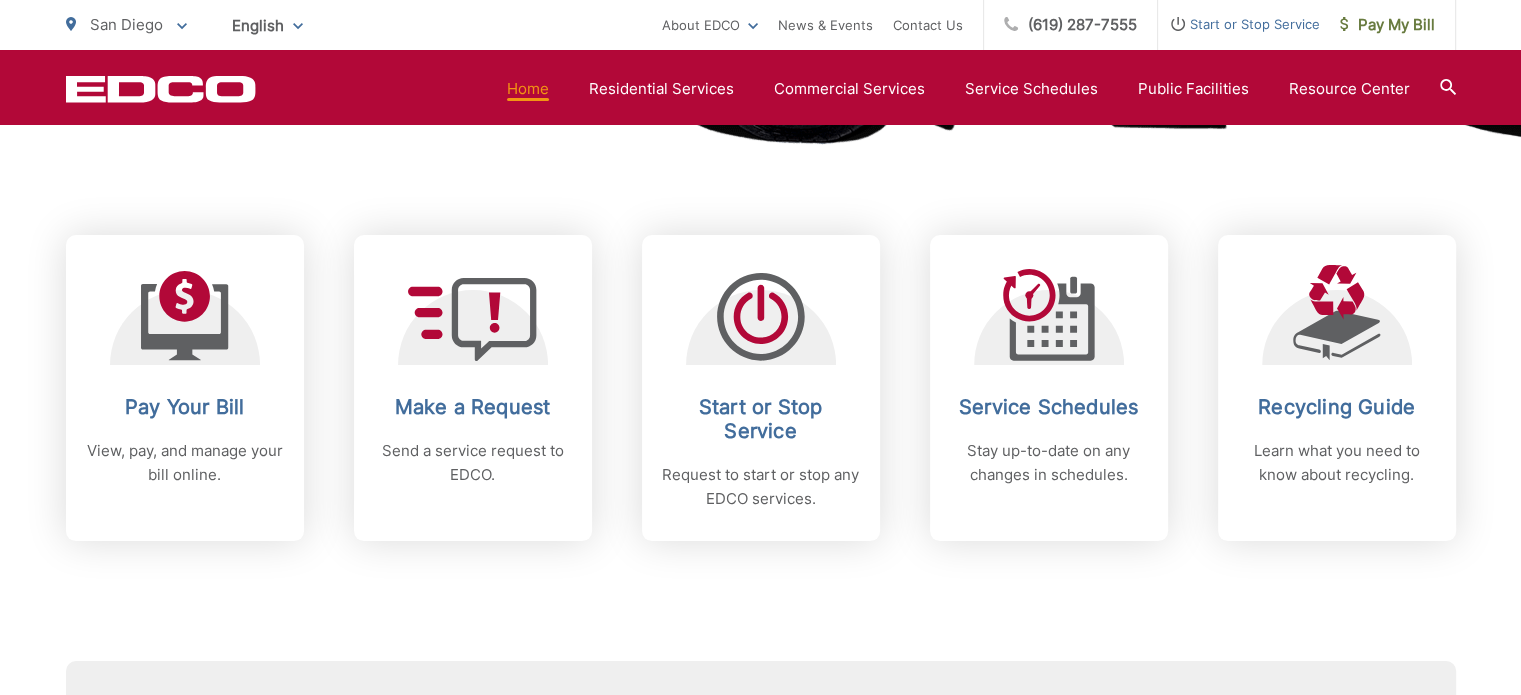 click on "Subscribe to EDCO service alerts, upcoming events & environmental news:
Submit" at bounding box center [761, 665] 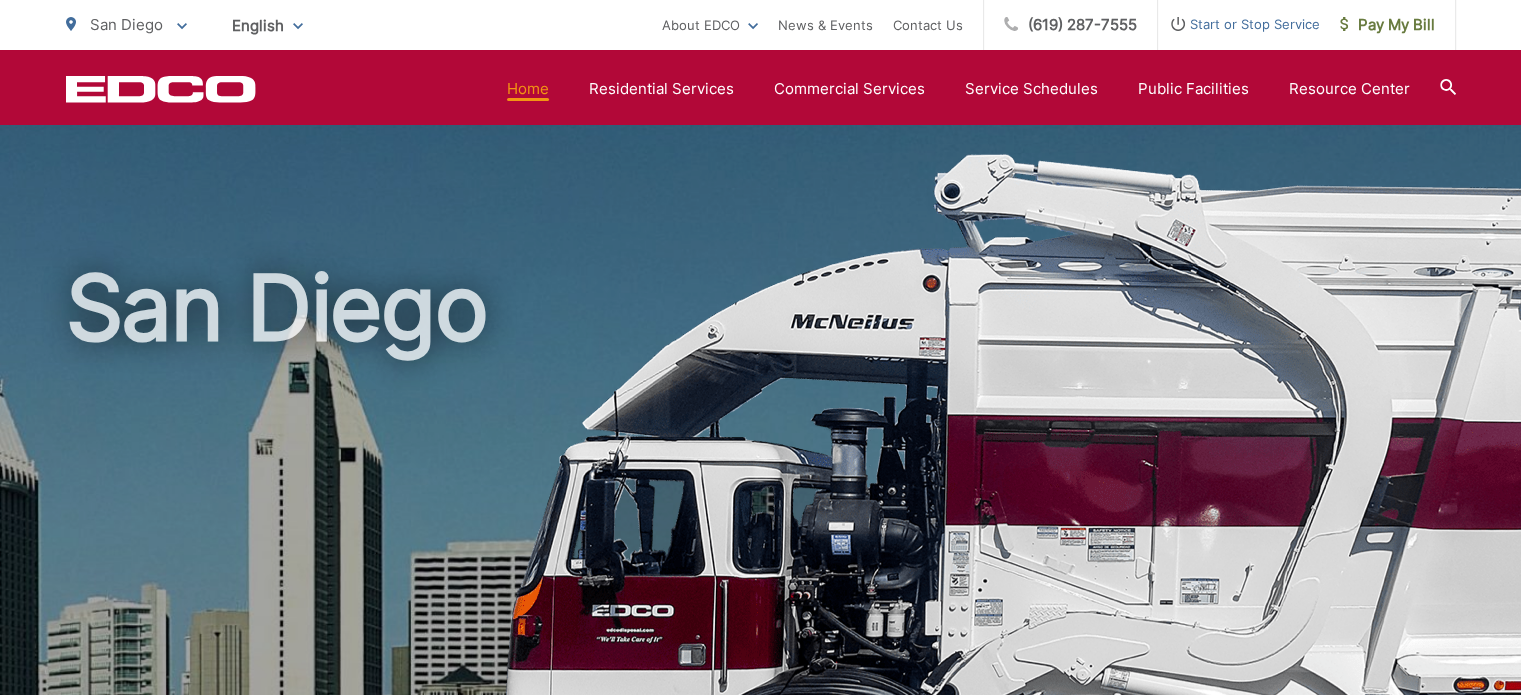 scroll, scrollTop: 0, scrollLeft: 0, axis: both 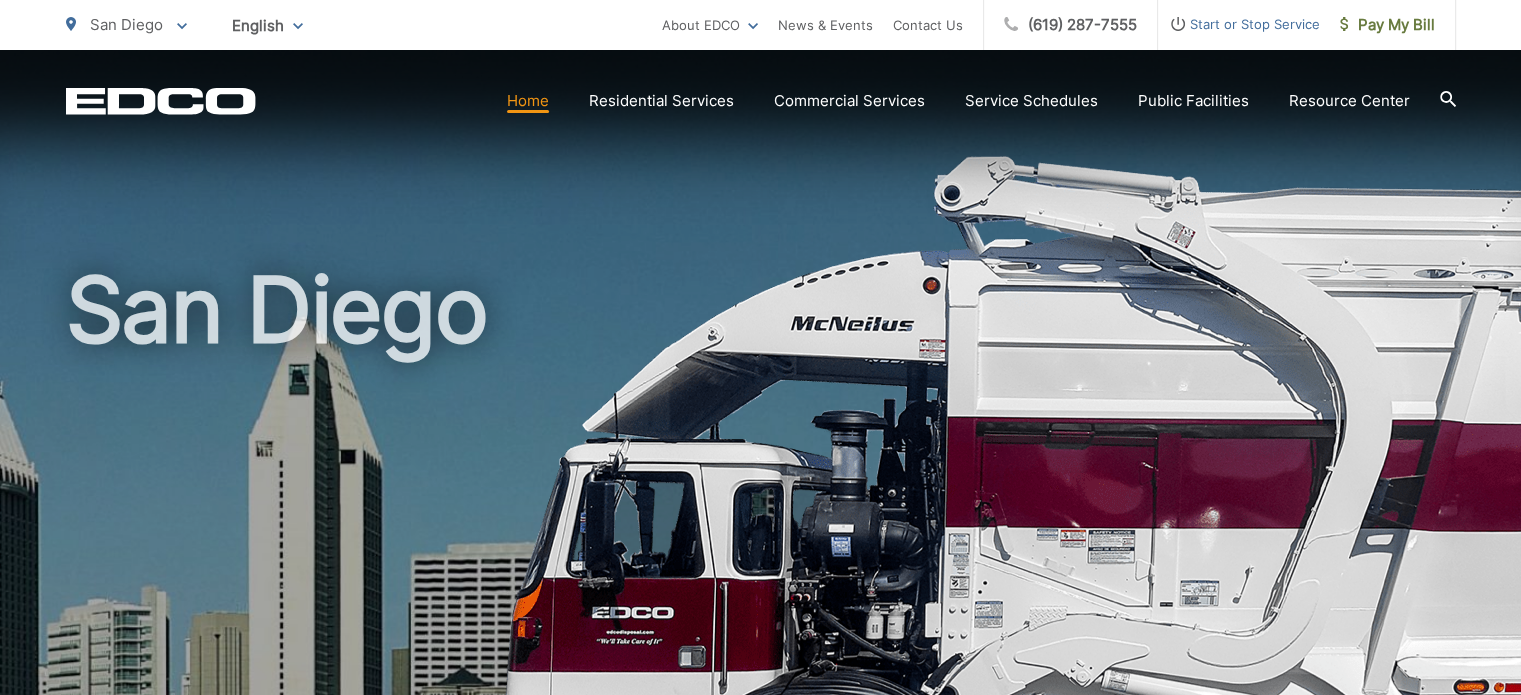 click on "Home
Residential Services
Curbside Pickup
Recycling
Organic Recycling
Trash
Household Hazardous Waste
Bulky Item Pickup
Dumpster Service
Temporary Dumpster
Roll-Off Boxes
Storage Containers
Apartments & Condos
Recycling
Organic Recycling
Trash
Commercial Services
Commercial Services
Recycling
Organic Recycling
Trash
Roll-Off Boxes
Forklift Maintenance
Construction & Demolition
Dumpsters
Roll-Off Boxes" at bounding box center (856, 101) 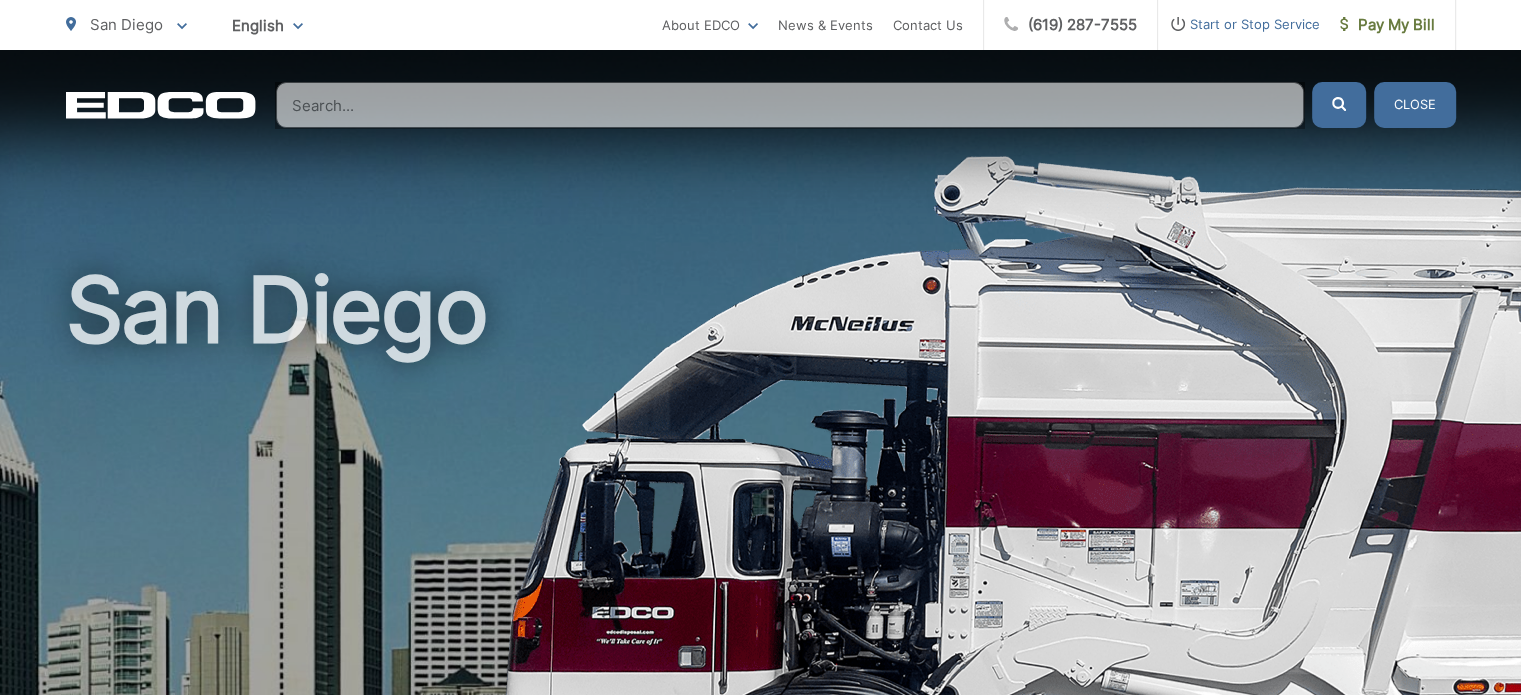 click at bounding box center [790, 105] 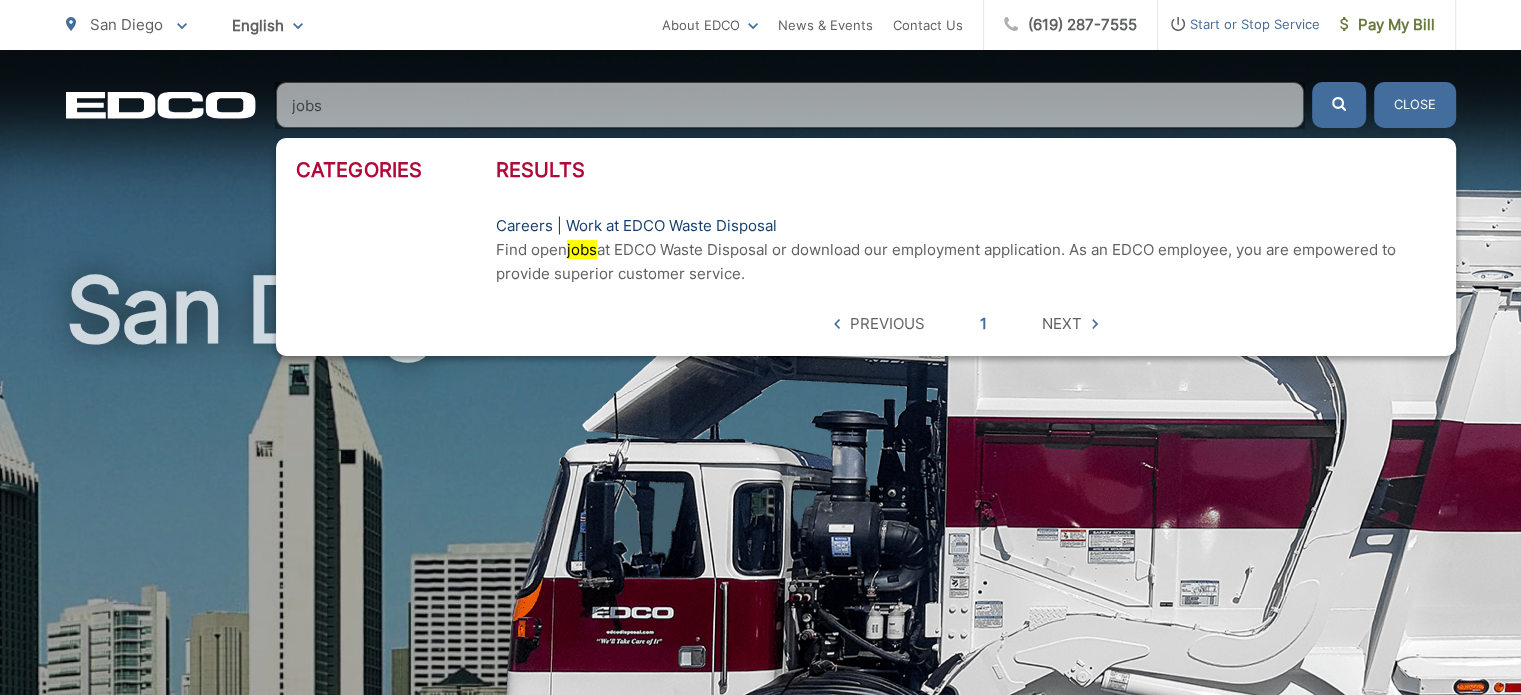 type on "jobs" 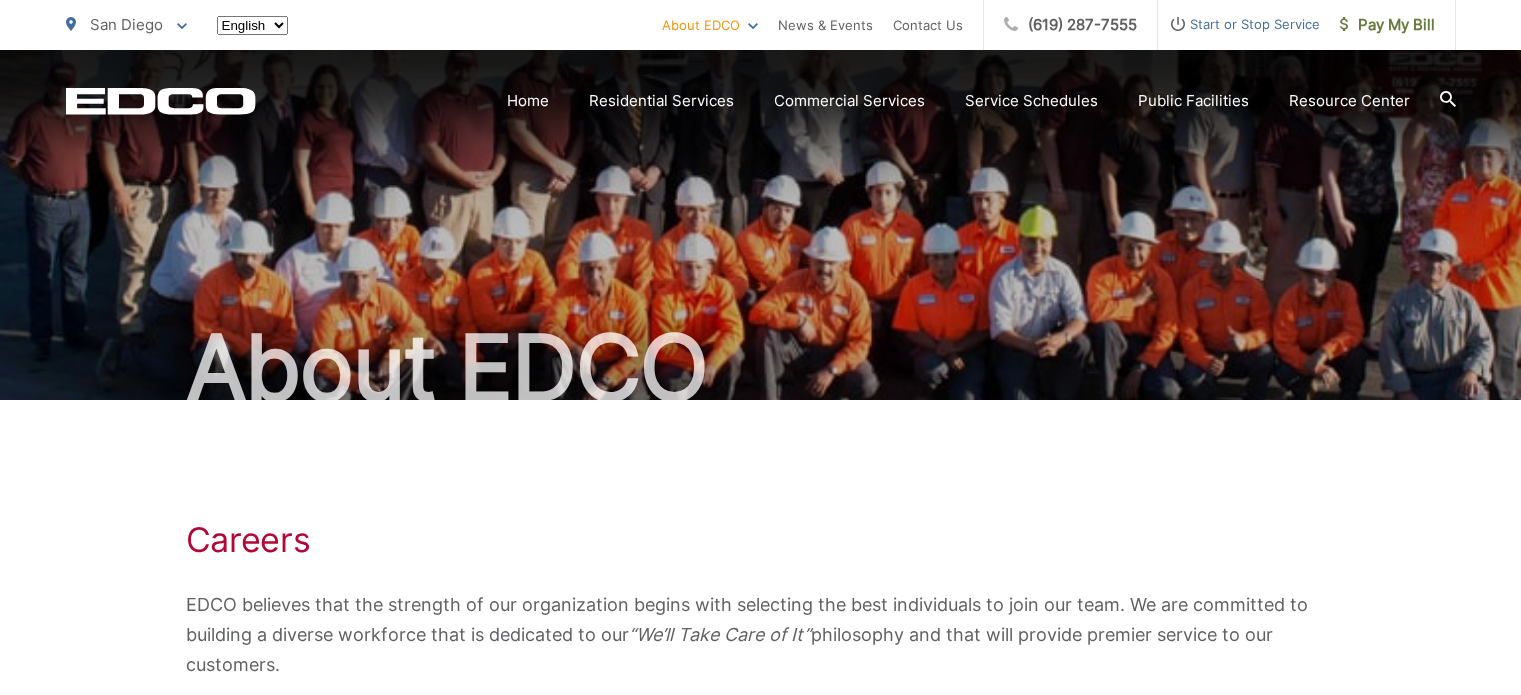 scroll, scrollTop: 0, scrollLeft: 0, axis: both 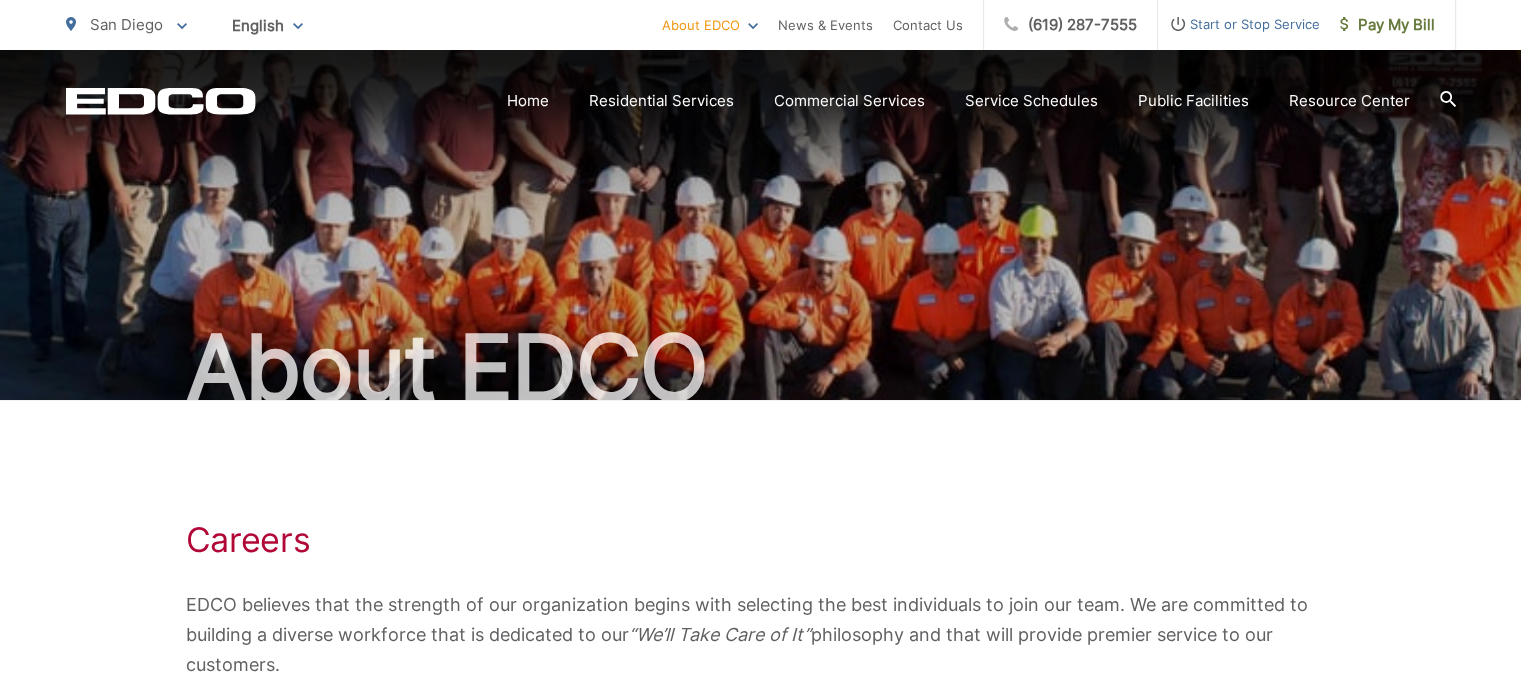 click on "Careers
EDCO believes that the strength of our organization begins with selecting the best individuals to join our team. We are committed to building a diverse workforce that is dedicated to our  “We’ll Take Care of It”  philosophy and that will provide premier service to our customers.
Download our Employment Application
Job Opportunities
There are no open positions available at this time." at bounding box center [761, 681] 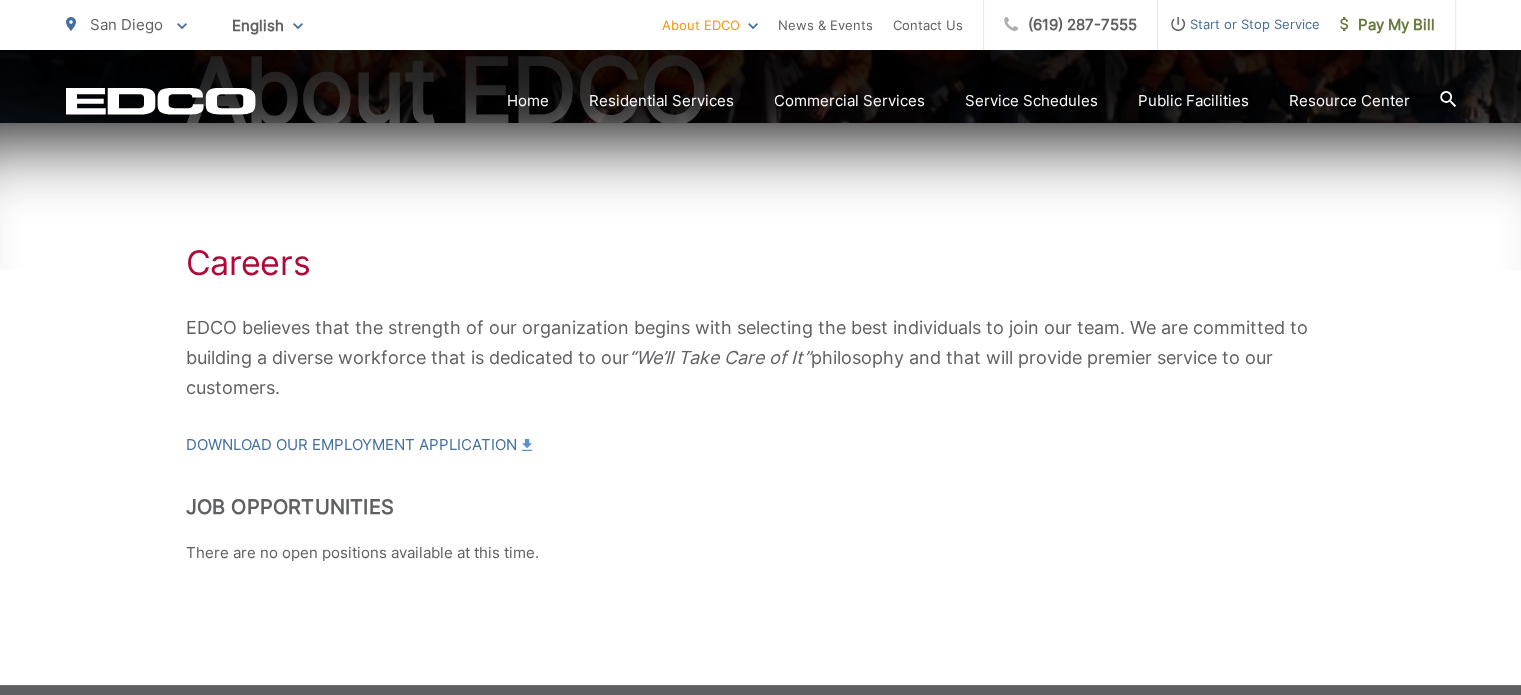 scroll, scrollTop: 391, scrollLeft: 0, axis: vertical 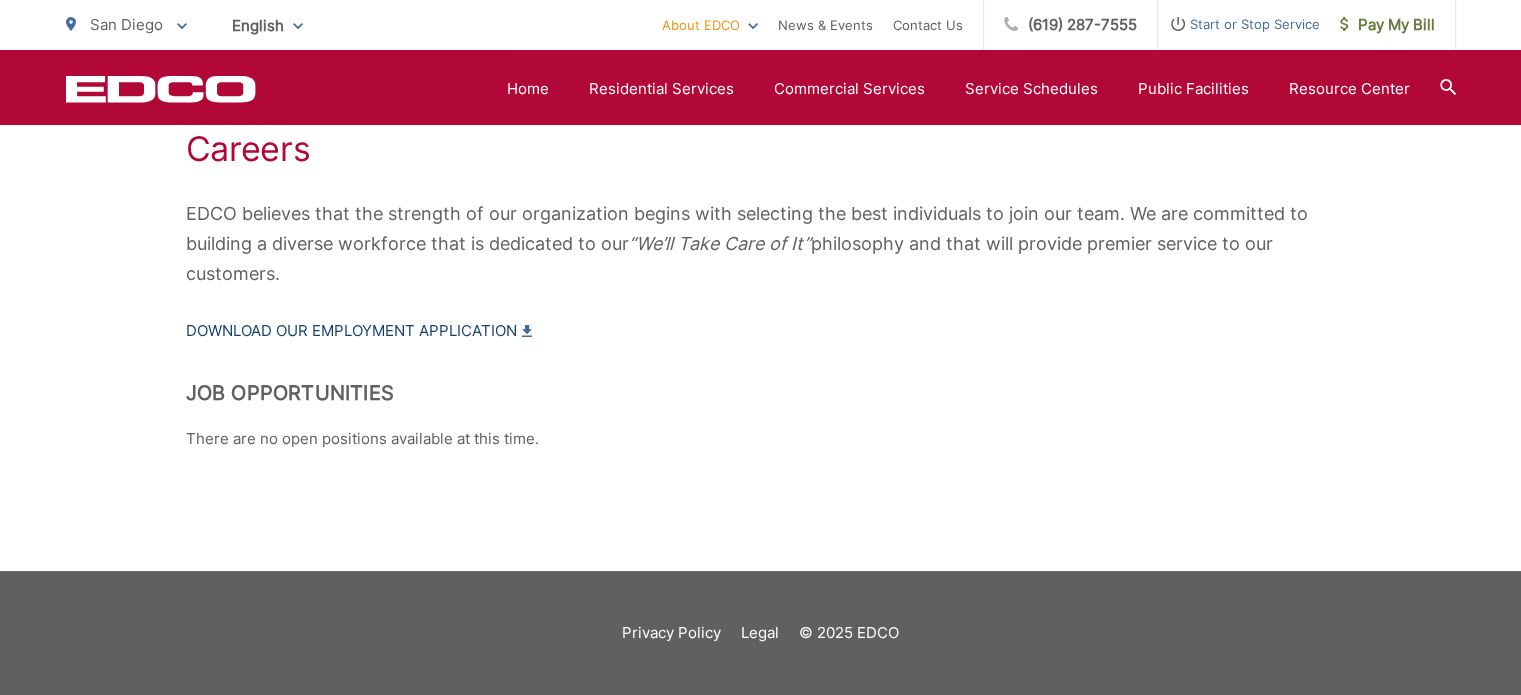 click on "Download our Employment Application" at bounding box center [359, 331] 